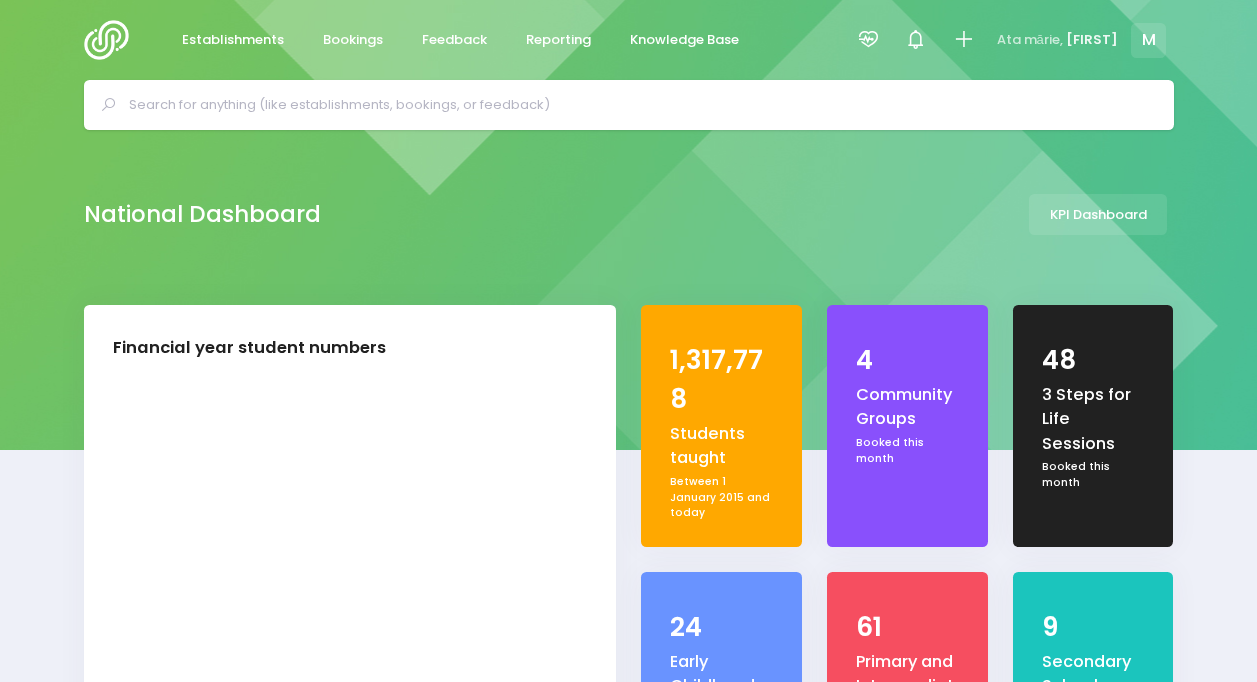 select on "5" 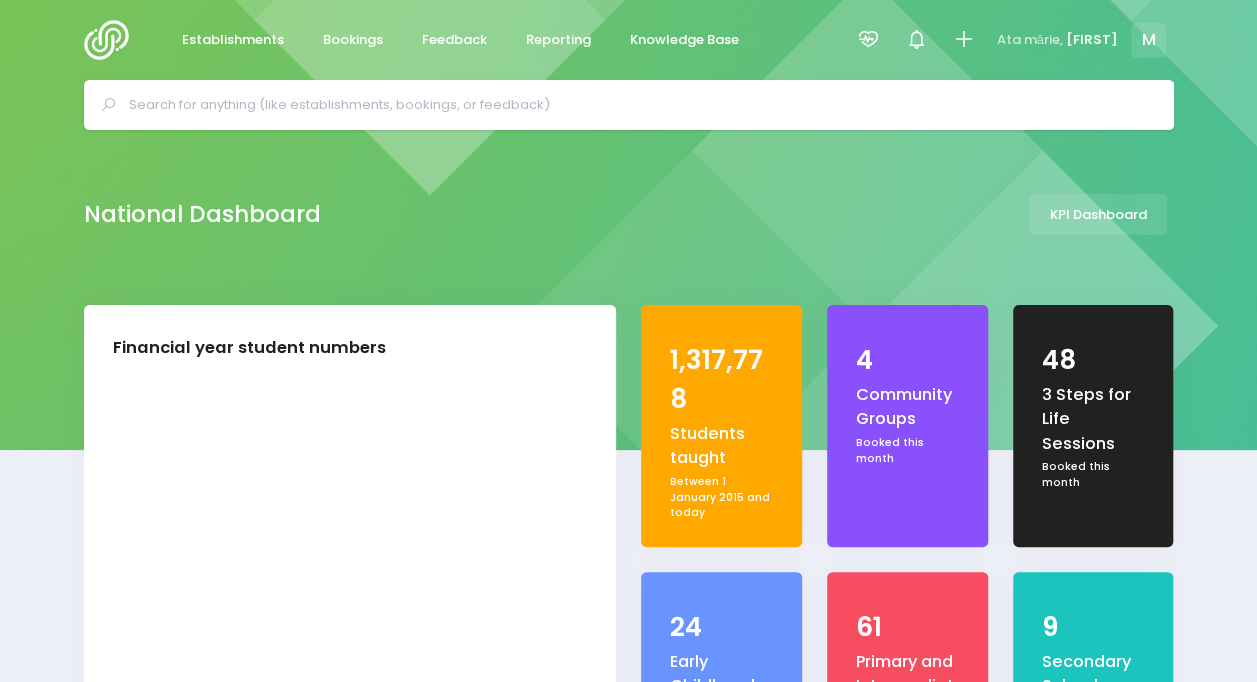 scroll, scrollTop: 16, scrollLeft: 16, axis: both 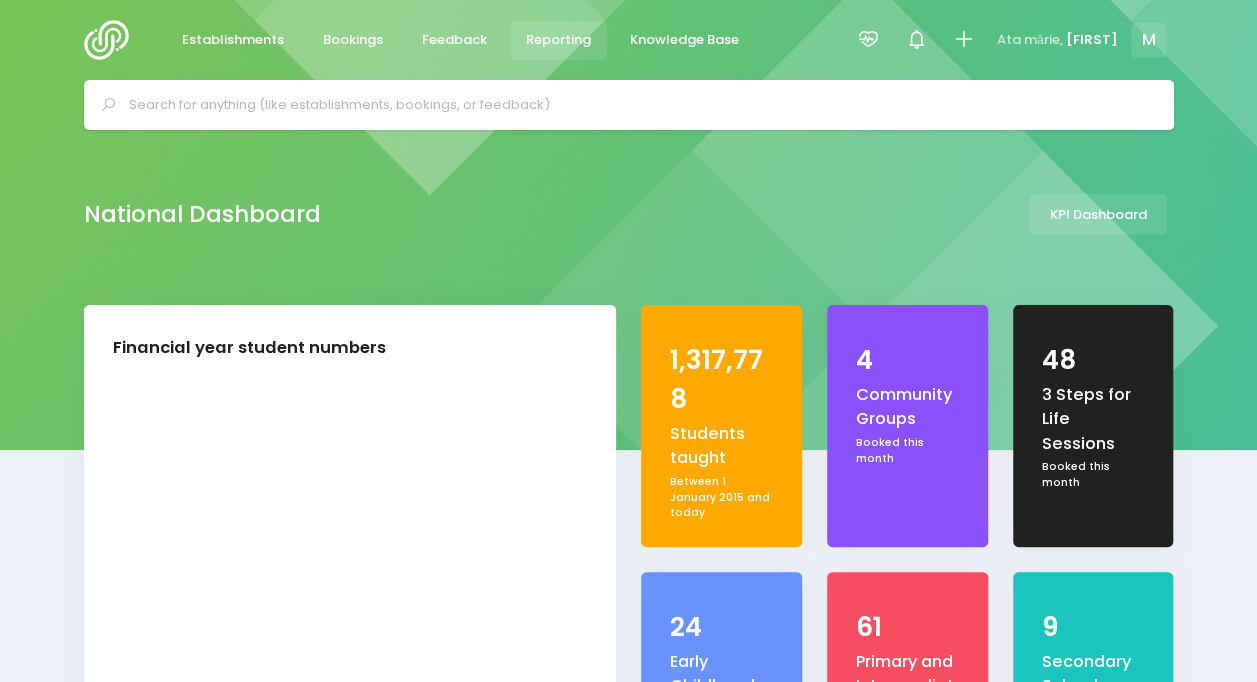 click on "Reporting" at bounding box center (558, 40) 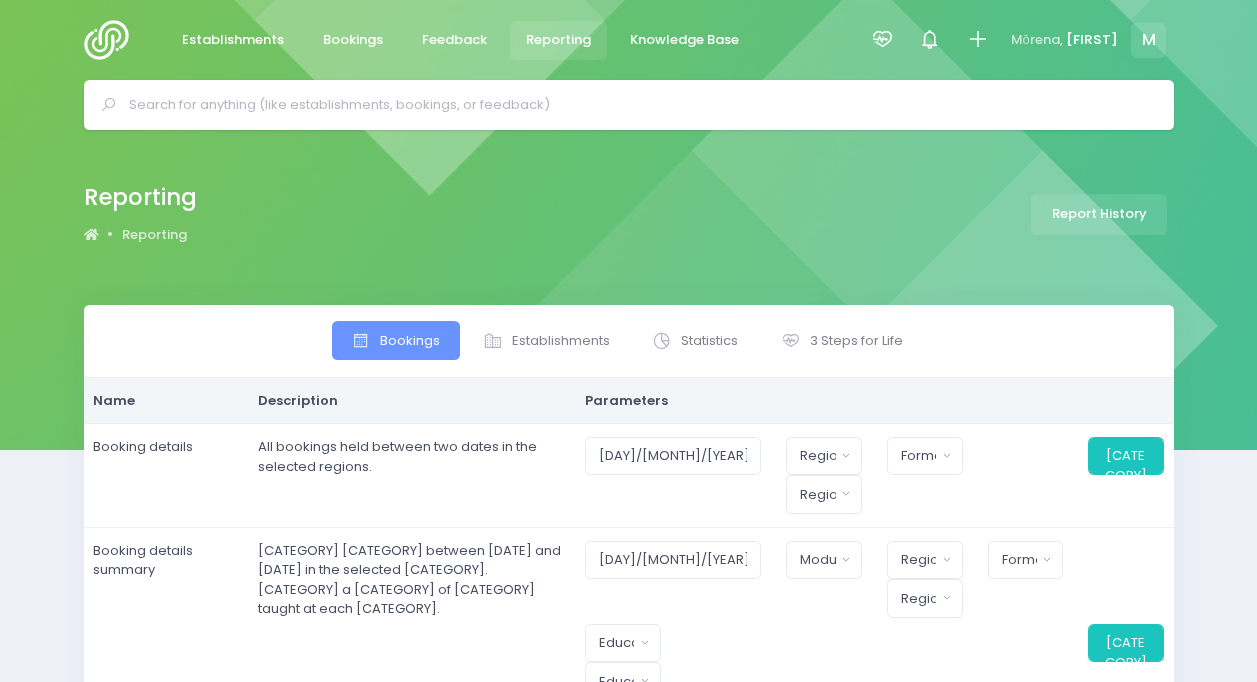 select 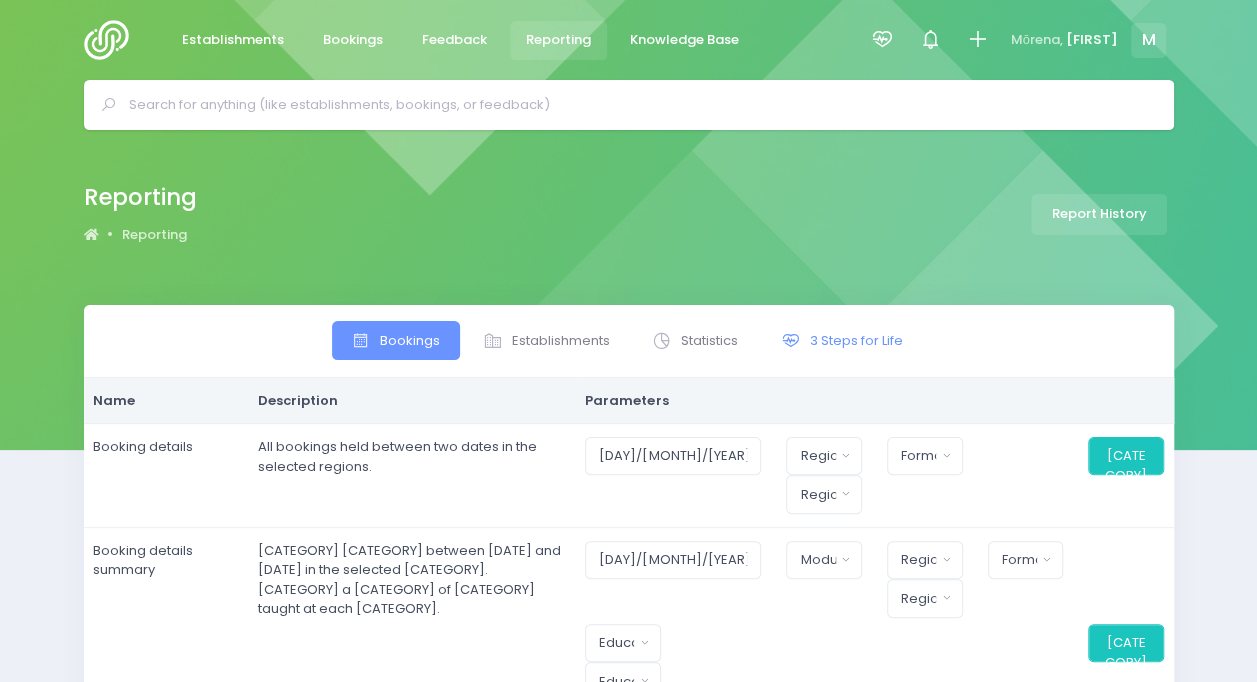 click on "3 Steps for Life" at bounding box center (841, 340) 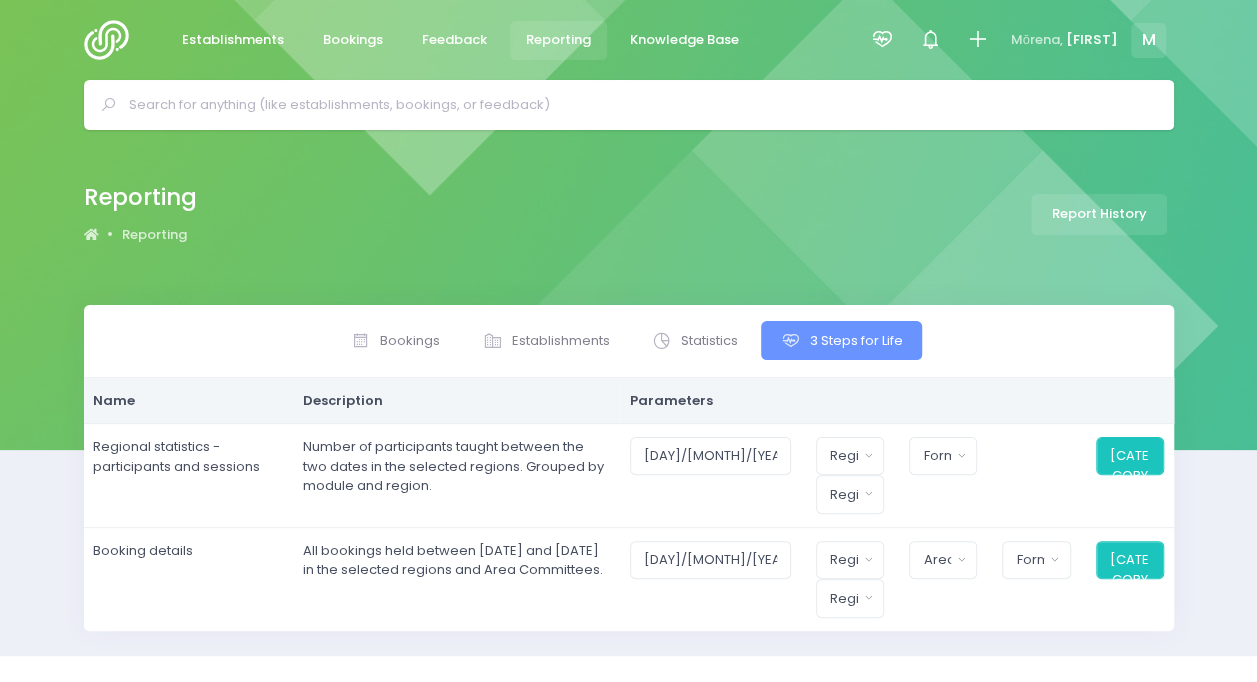 scroll, scrollTop: 34, scrollLeft: 0, axis: vertical 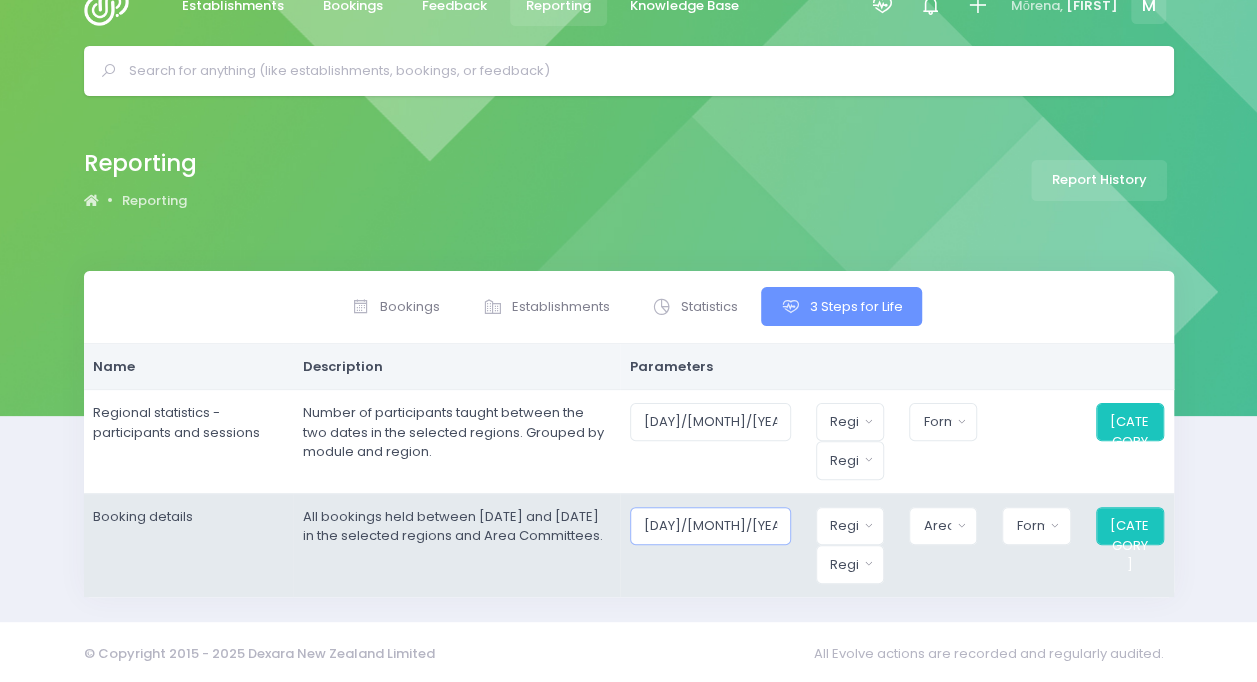 click on "[DAY]/[MONTH]/[YEAR] to [DAY]/[MONTH]/[YEAR]" at bounding box center (710, 526) 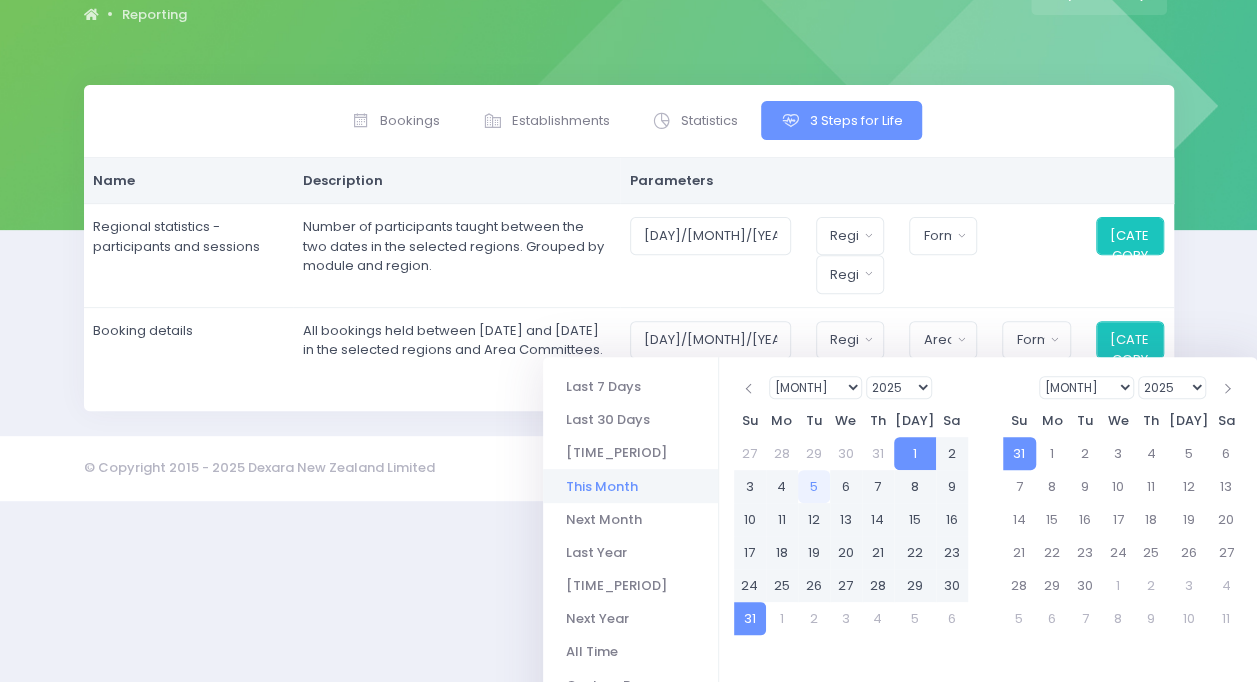 click on "This Month" at bounding box center (630, 485) 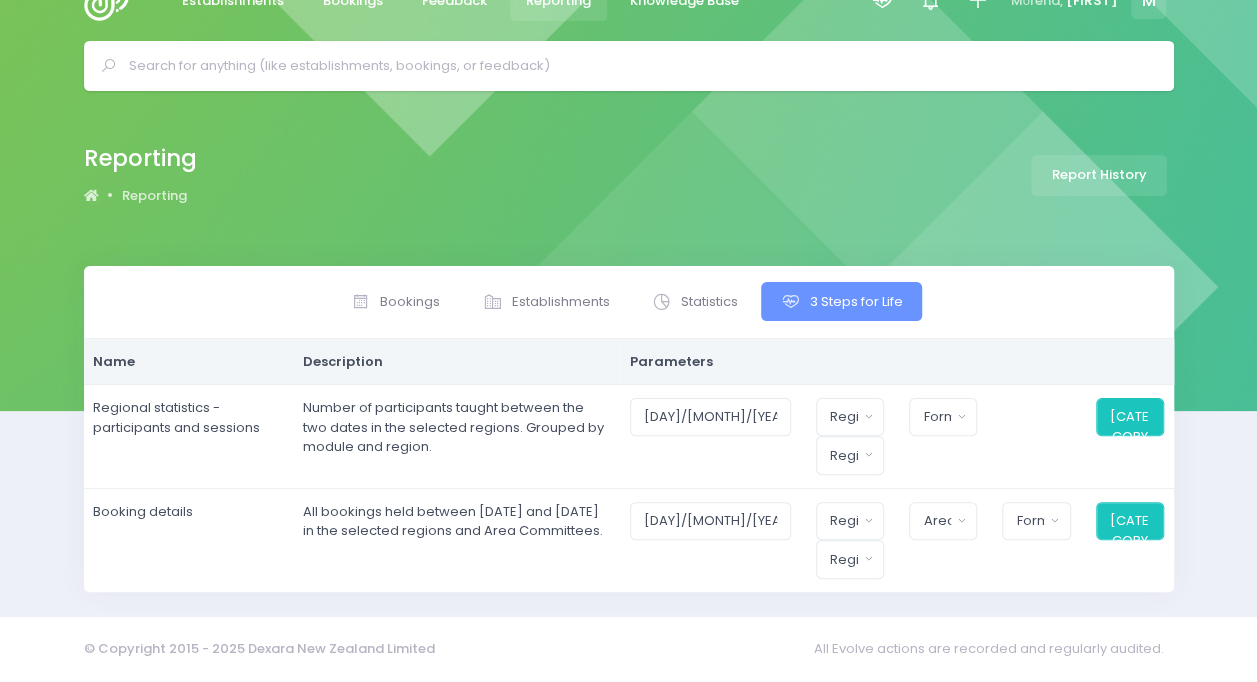 scroll, scrollTop: 34, scrollLeft: 0, axis: vertical 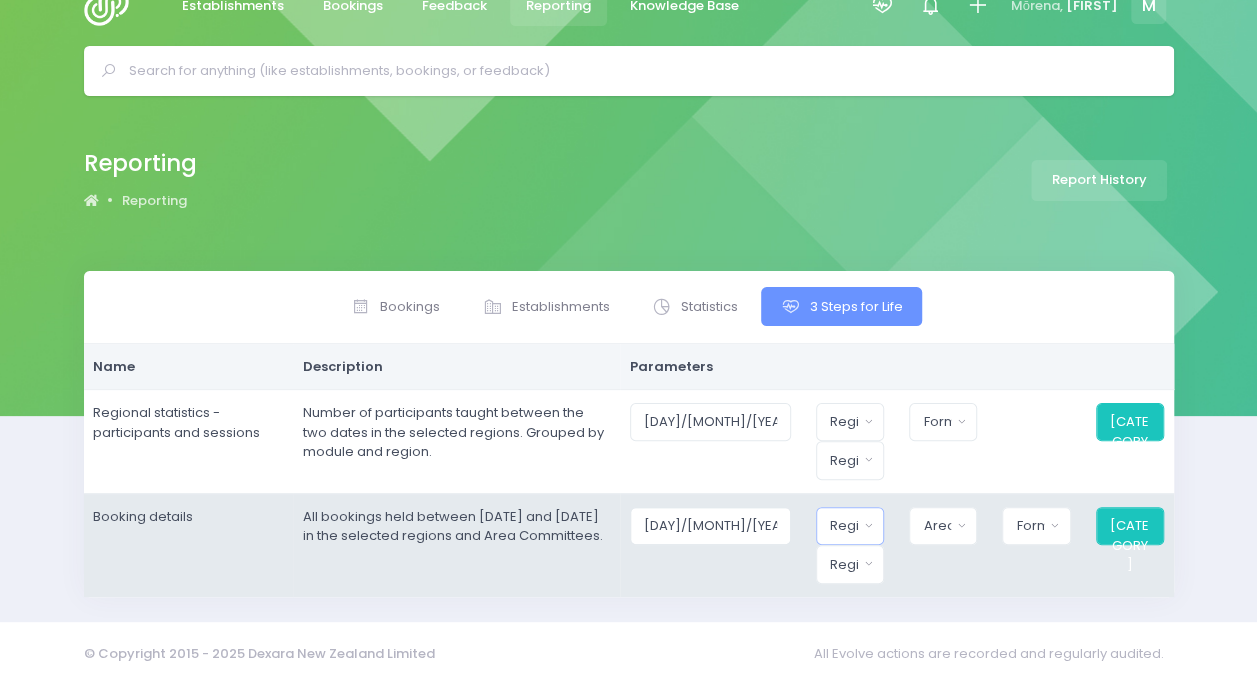 click on "Region" at bounding box center (850, 526) 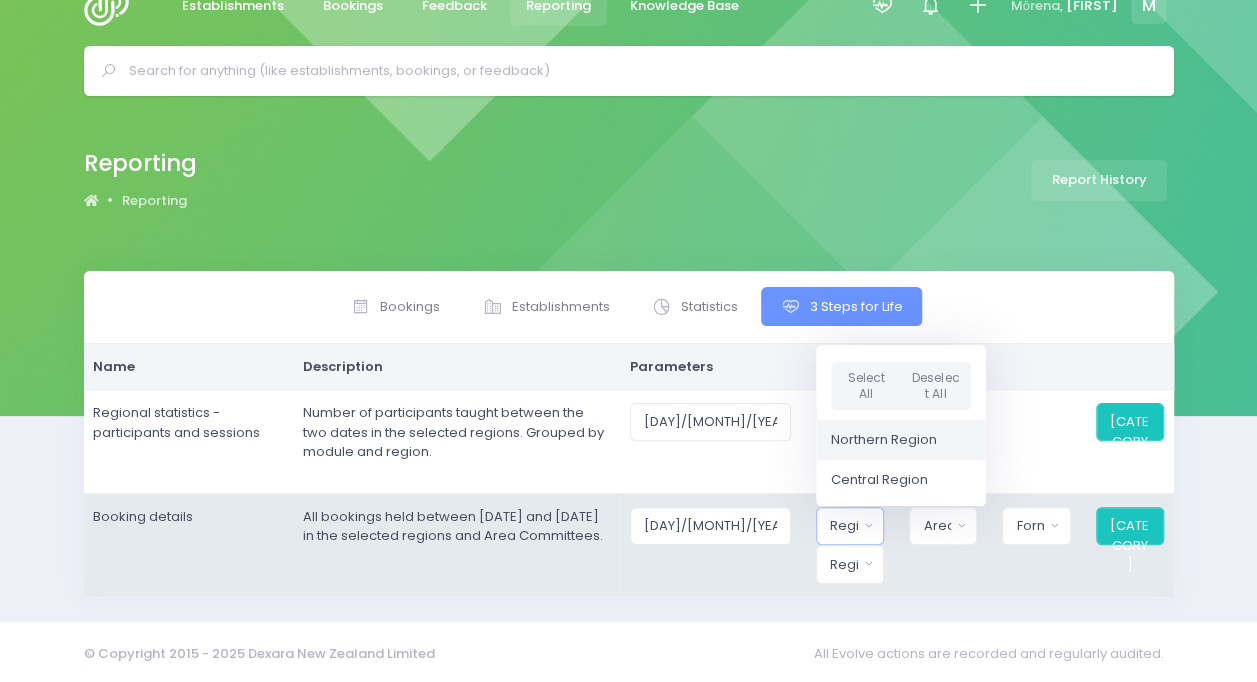 click on "Northern Region" at bounding box center (884, 440) 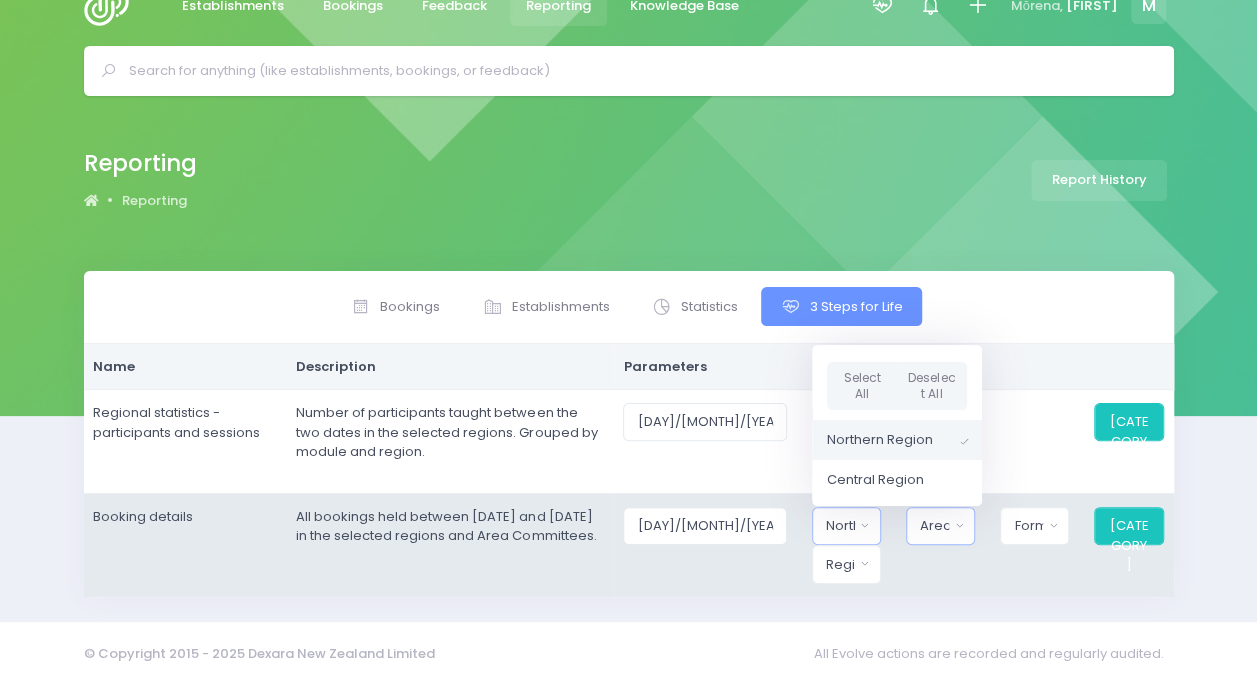 click on "Area Committee" at bounding box center [934, 526] 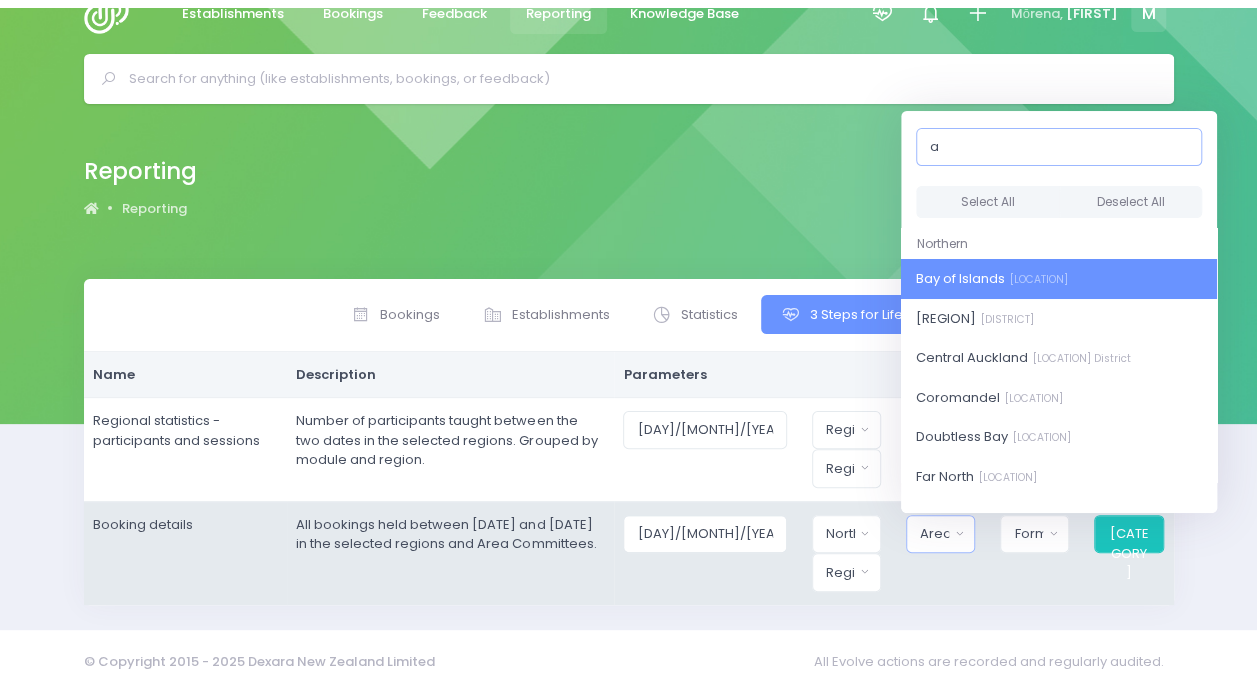 scroll, scrollTop: 34, scrollLeft: 0, axis: vertical 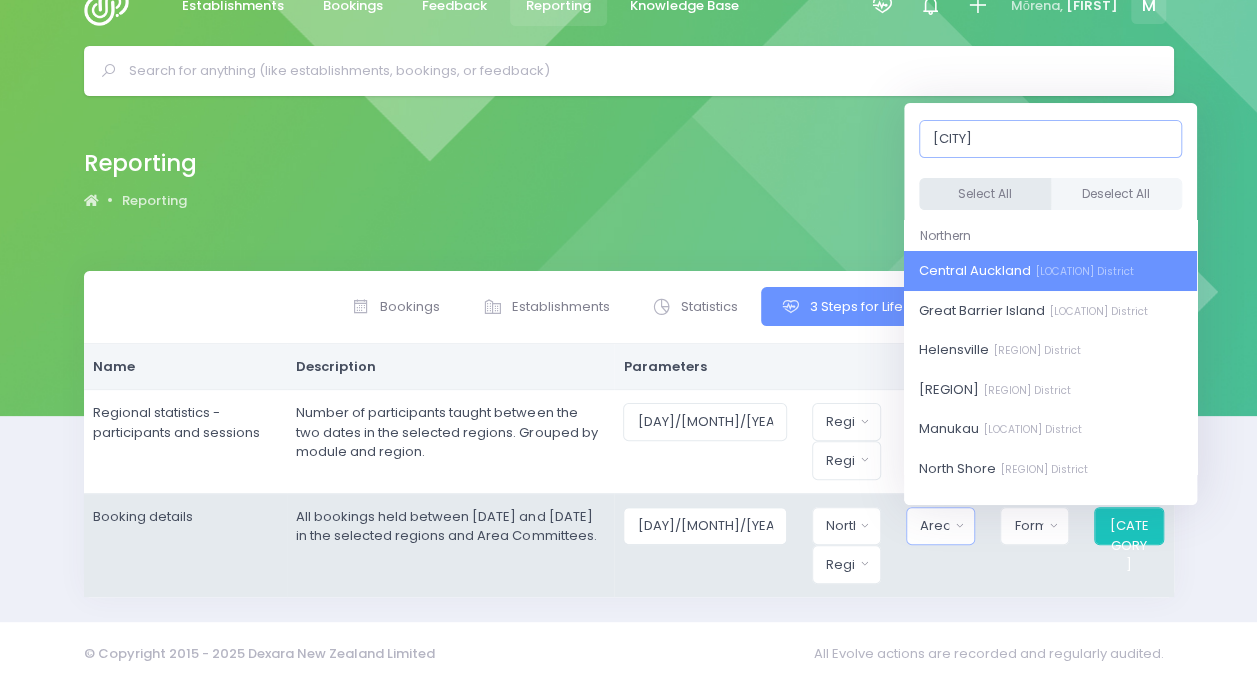 type on "[CITY]" 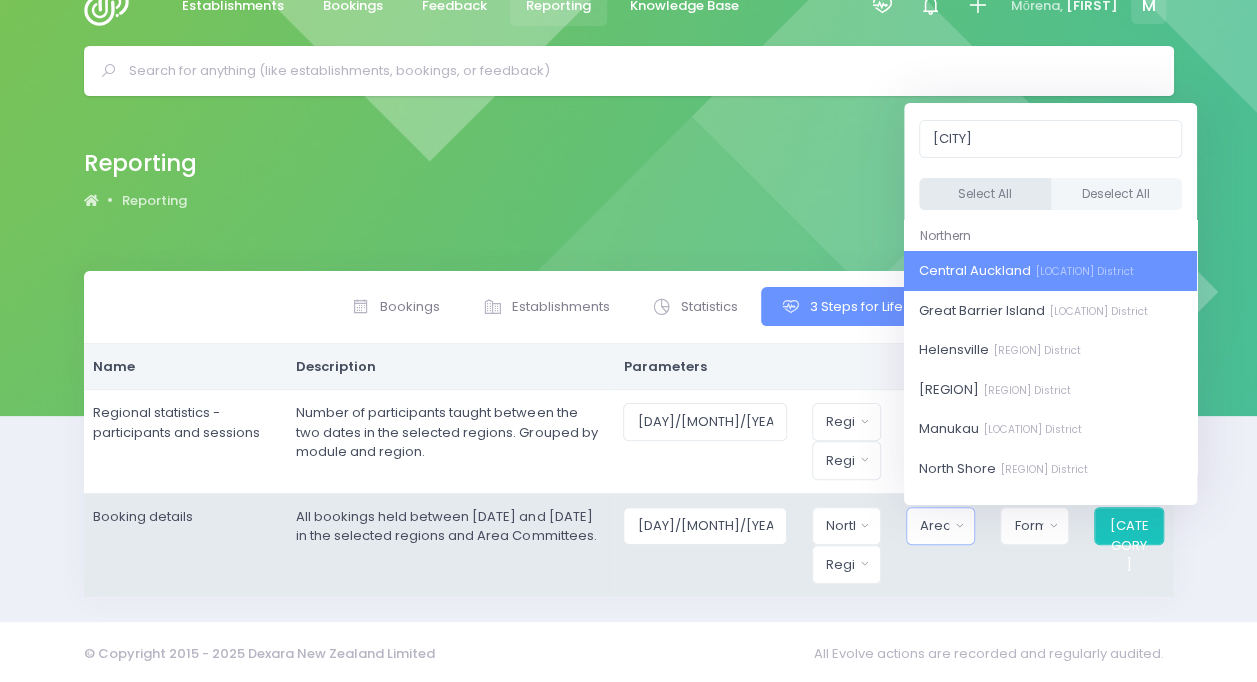 click on "Select All" at bounding box center (985, 194) 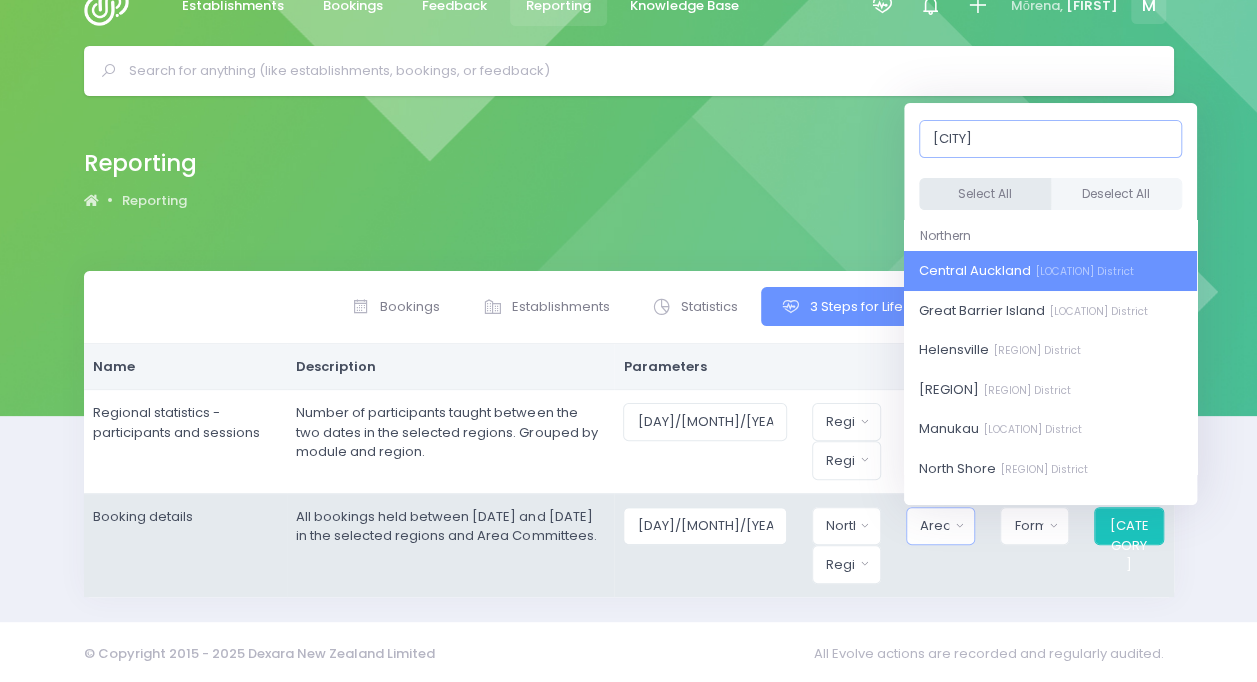 select on "Central Auckland" 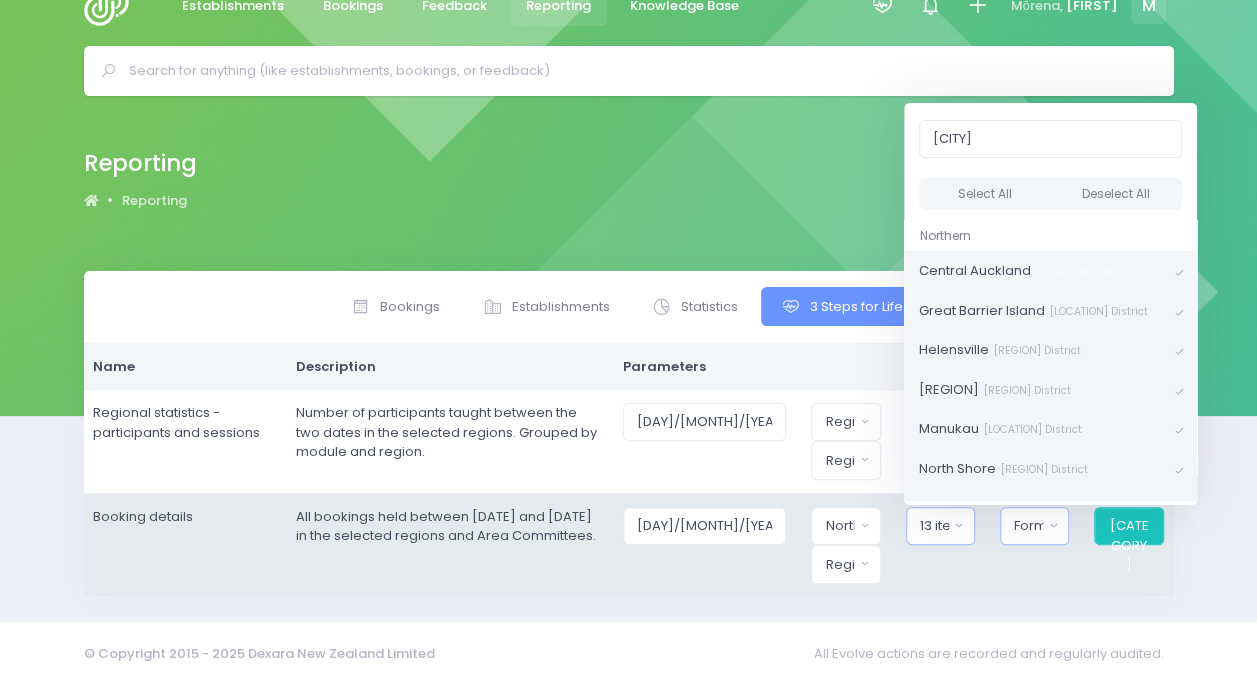click on "Format" at bounding box center [1028, 526] 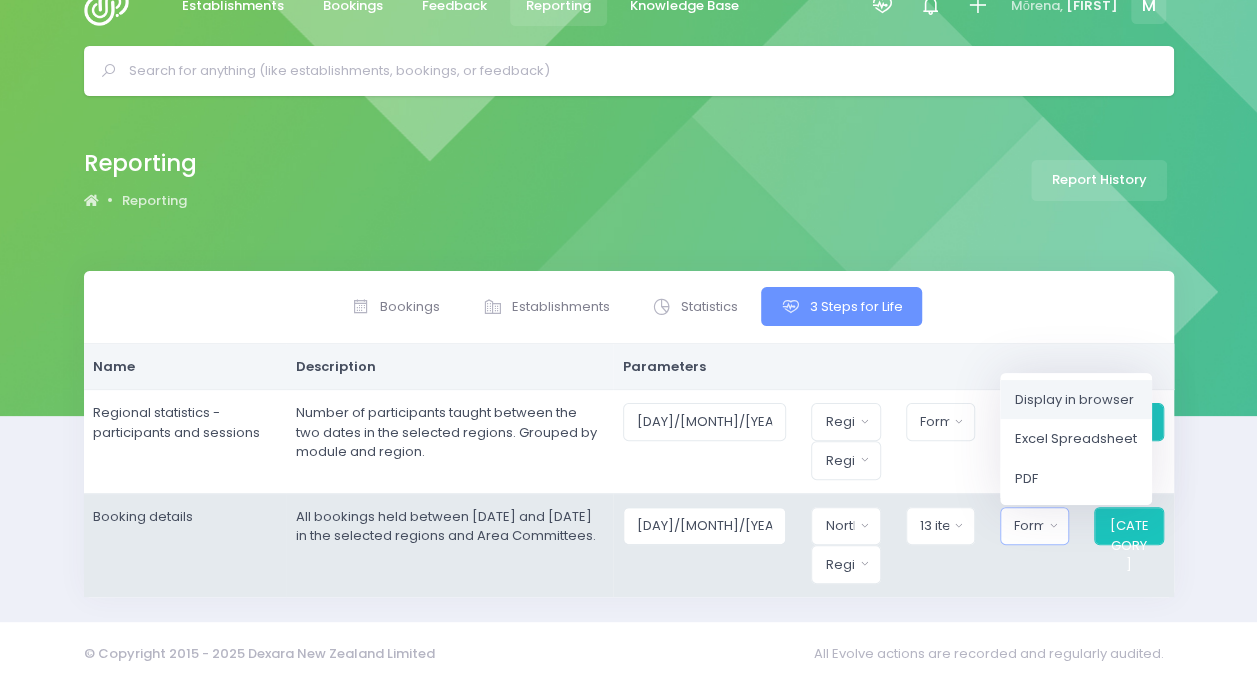 click on "Display in browser" at bounding box center (1074, 399) 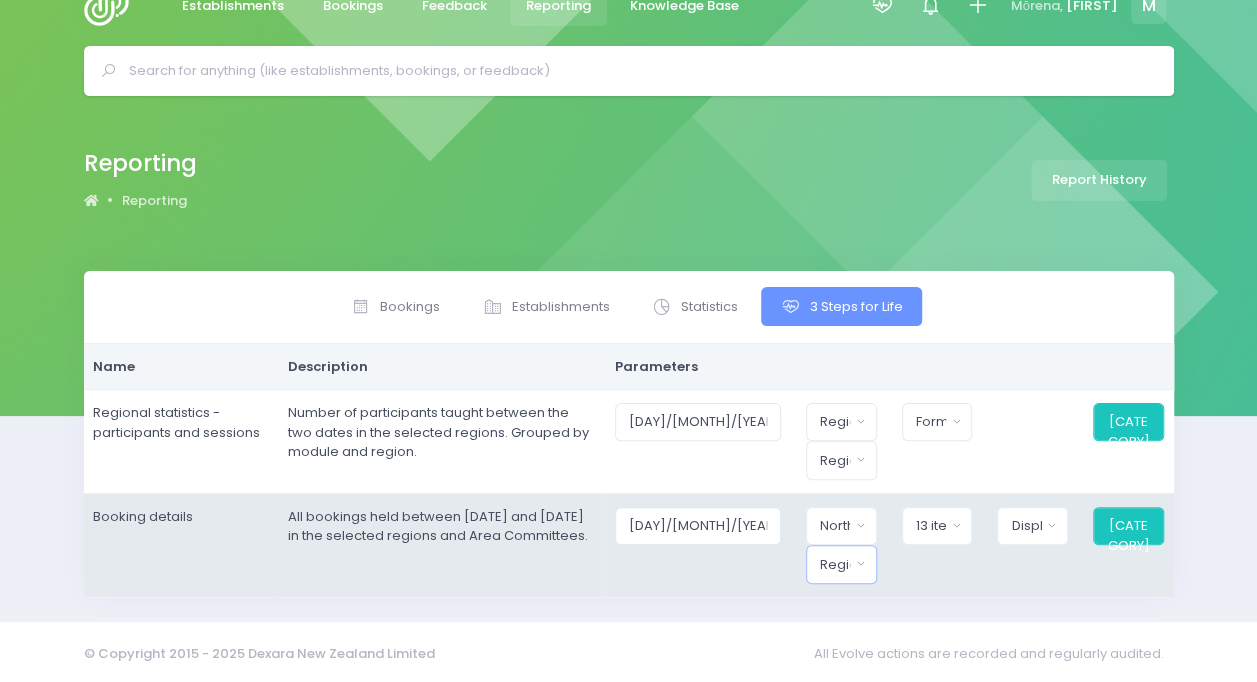 click on "Region" at bounding box center (841, 564) 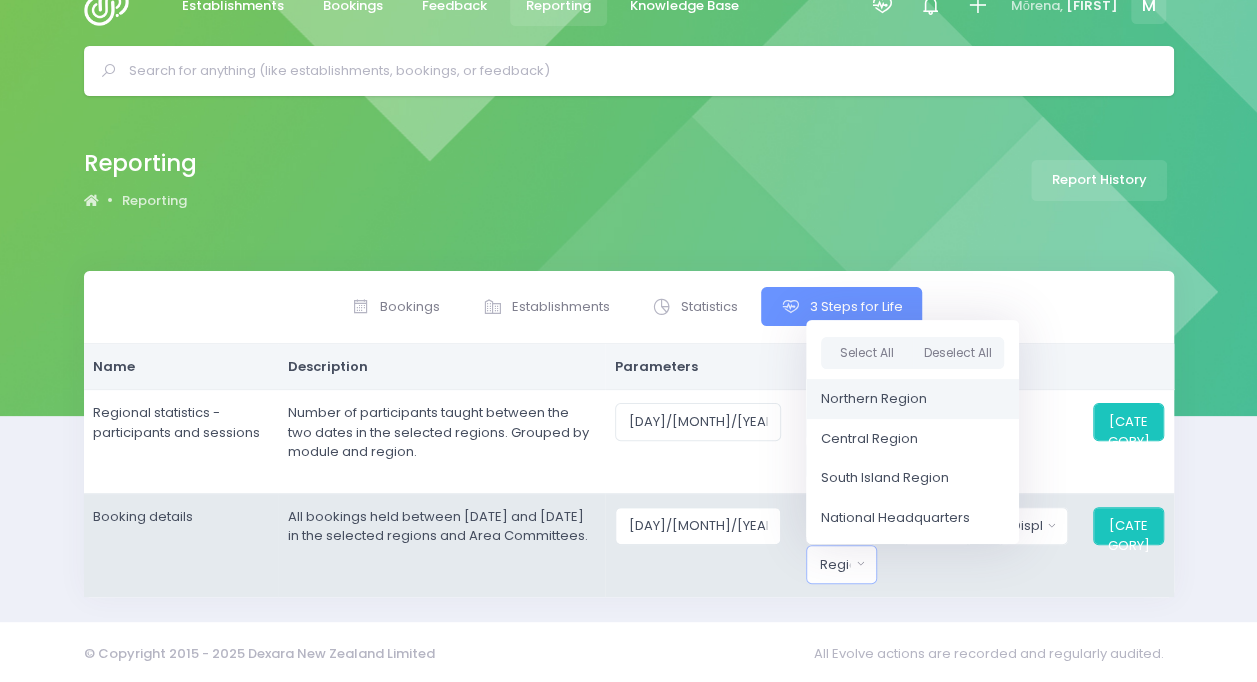 click on "Northern Region" at bounding box center [874, 399] 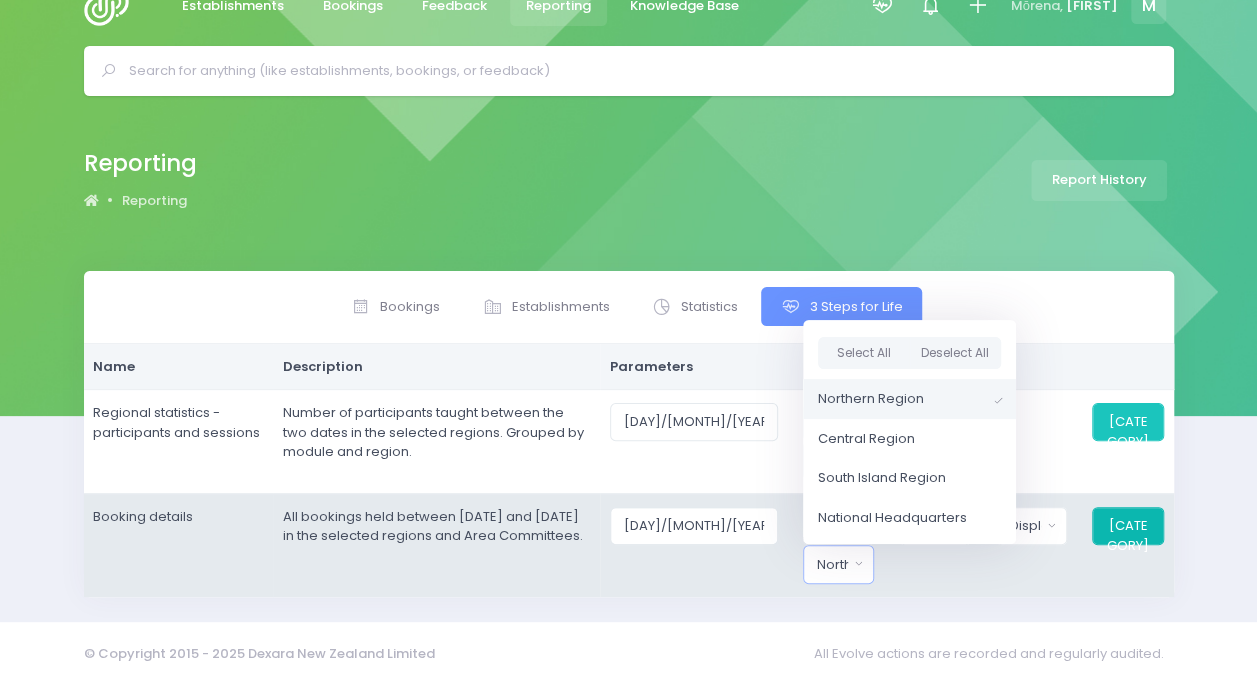 click on "[CATEGORY]" at bounding box center [1127, 526] 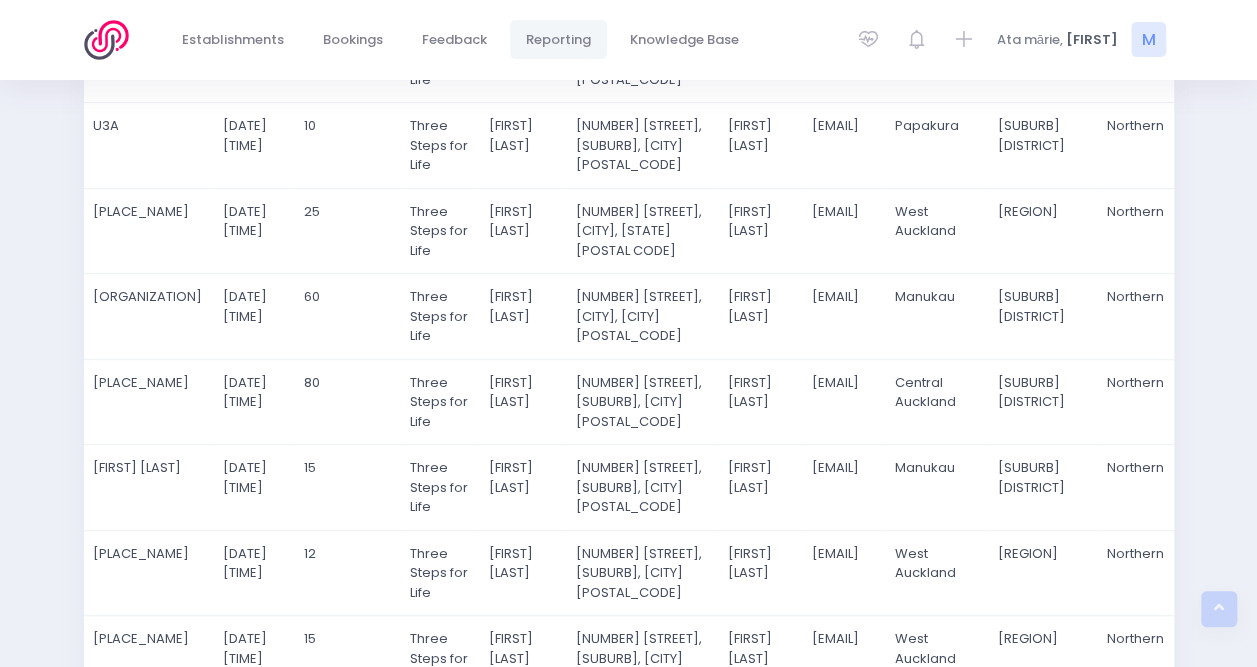 scroll, scrollTop: 375, scrollLeft: 0, axis: vertical 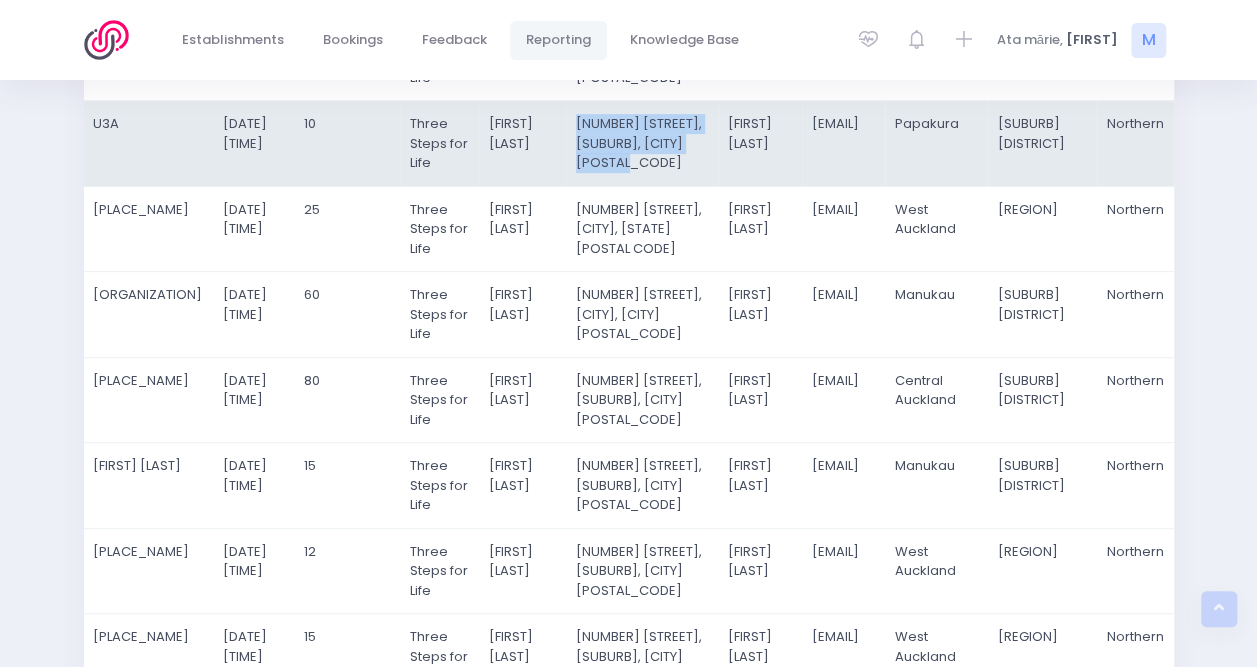 drag, startPoint x: 584, startPoint y: 238, endPoint x: 557, endPoint y: 169, distance: 74.094536 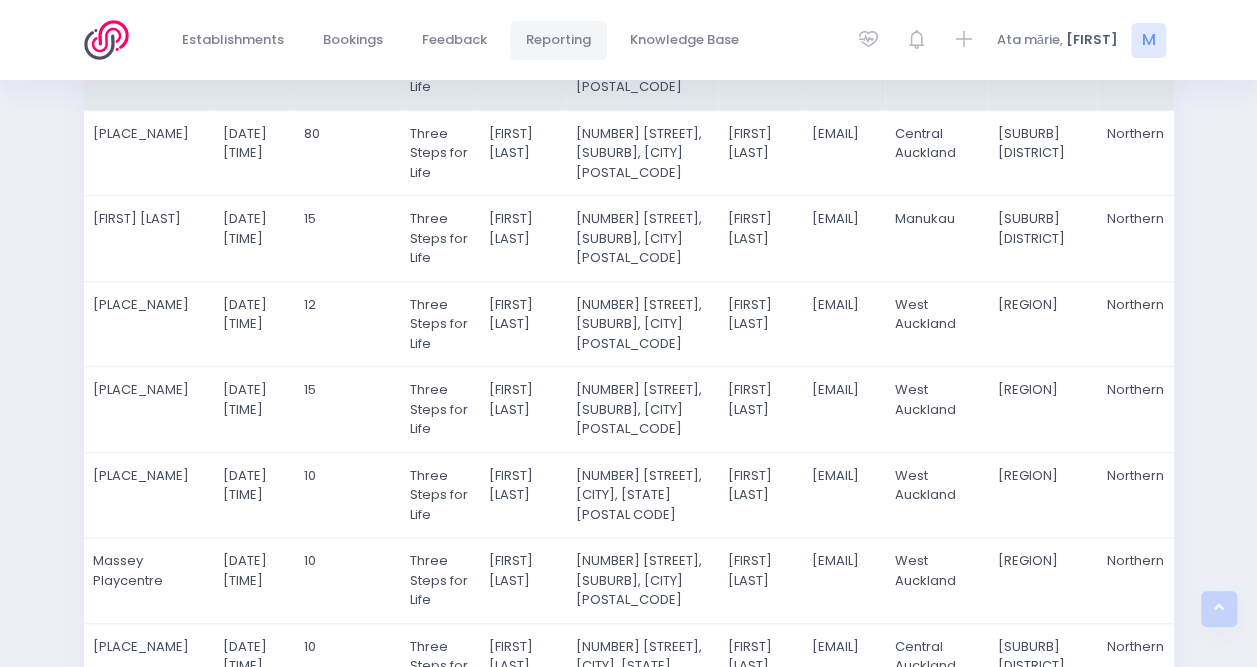 scroll, scrollTop: 623, scrollLeft: 0, axis: vertical 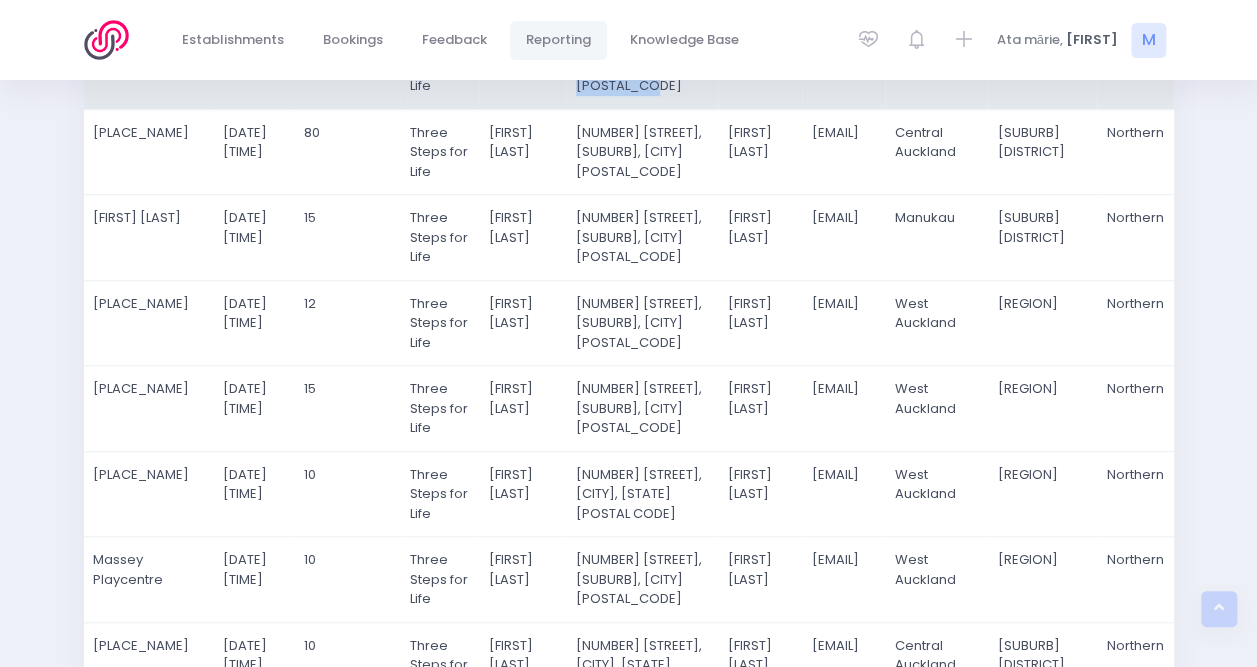 drag, startPoint x: 598, startPoint y: 244, endPoint x: 552, endPoint y: 163, distance: 93.15041 